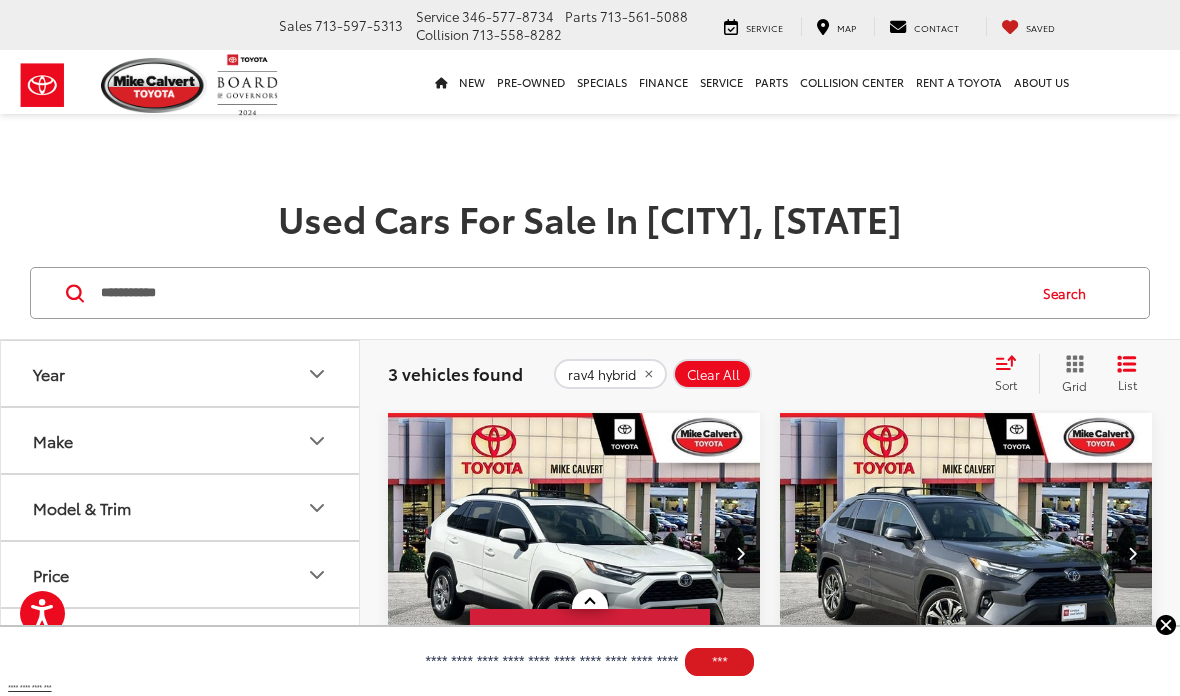 scroll, scrollTop: 1535, scrollLeft: 0, axis: vertical 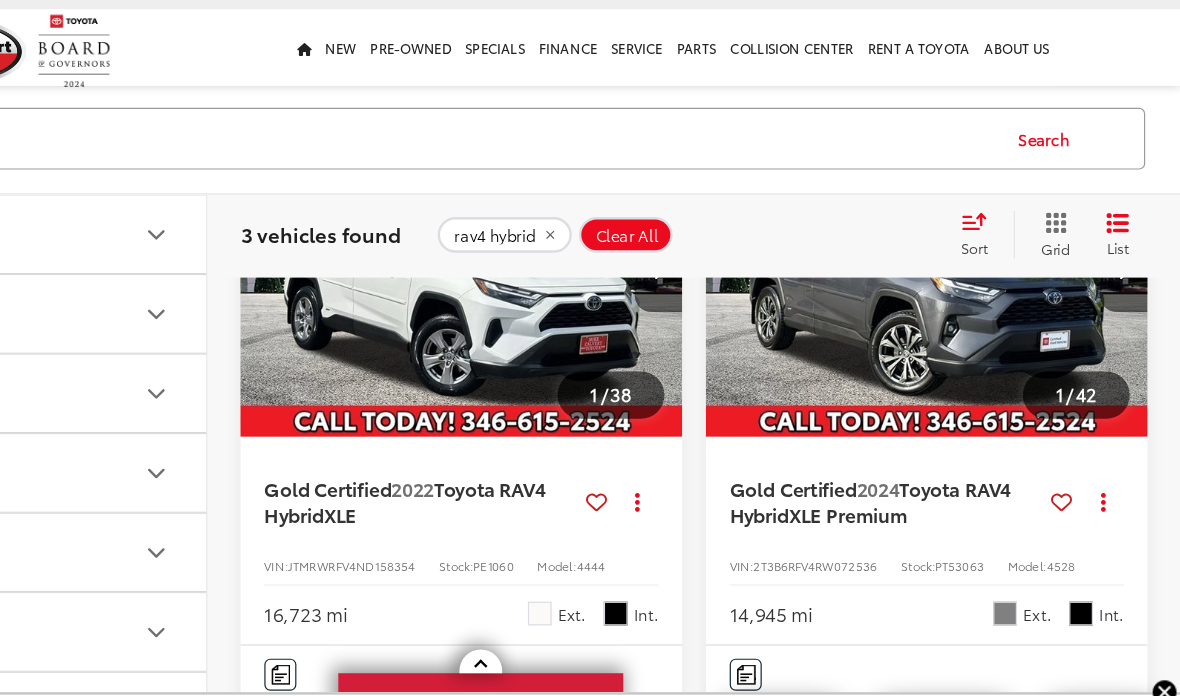 click on "XLE Premium" at bounding box center (900, 475) 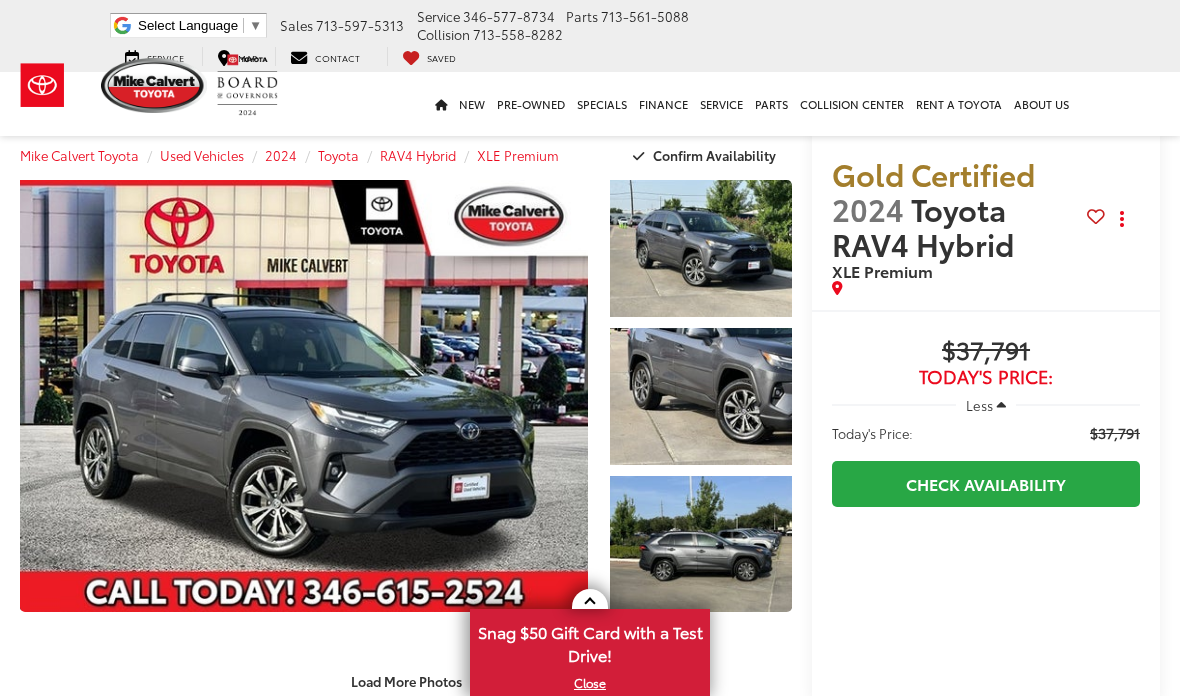 scroll, scrollTop: 0, scrollLeft: 0, axis: both 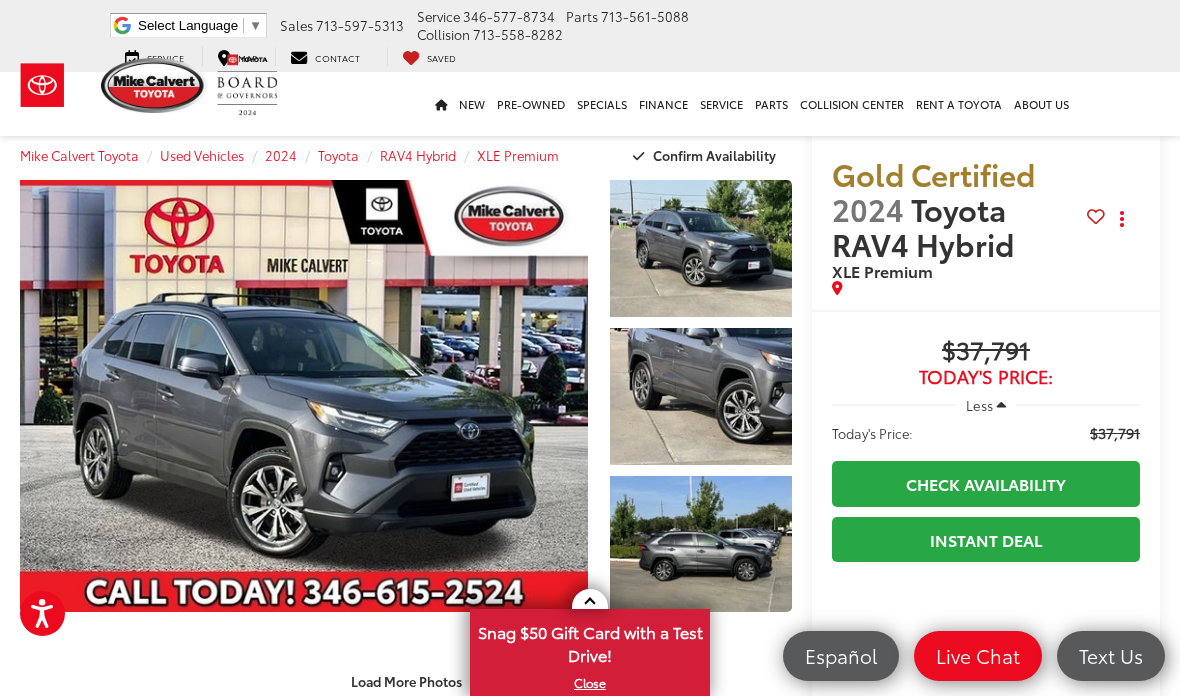 click at bounding box center (986, 447) 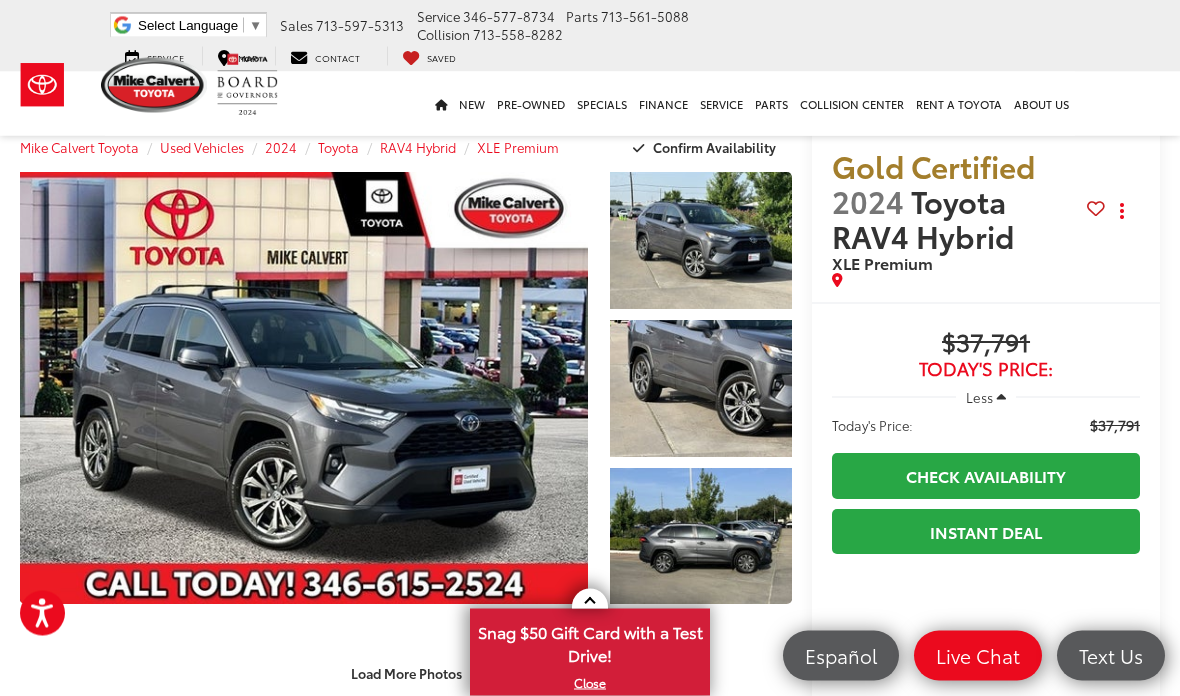 scroll, scrollTop: 0, scrollLeft: 0, axis: both 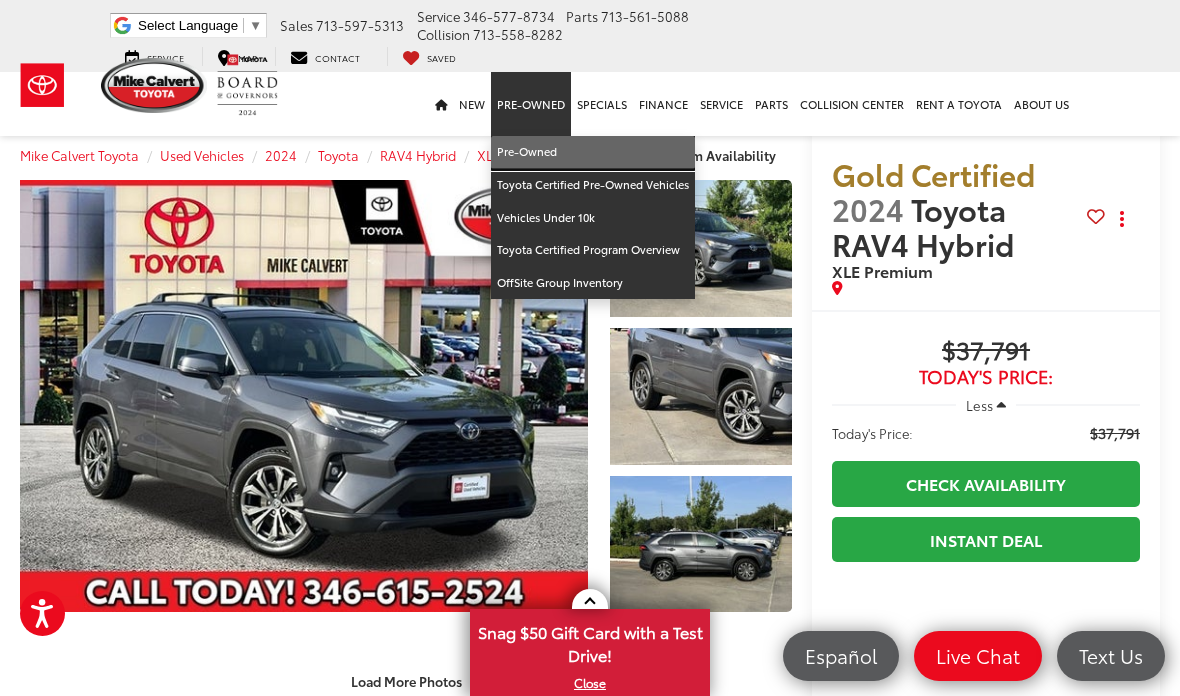 click on "Pre-Owned" at bounding box center (593, 152) 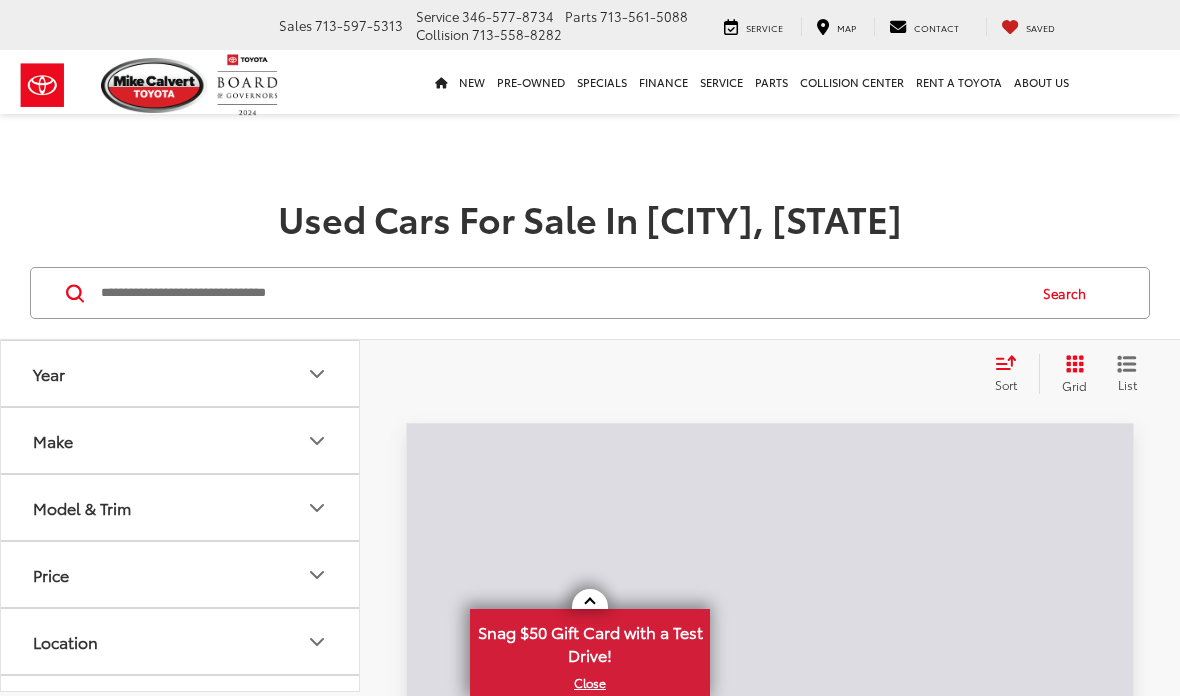 scroll, scrollTop: 0, scrollLeft: 0, axis: both 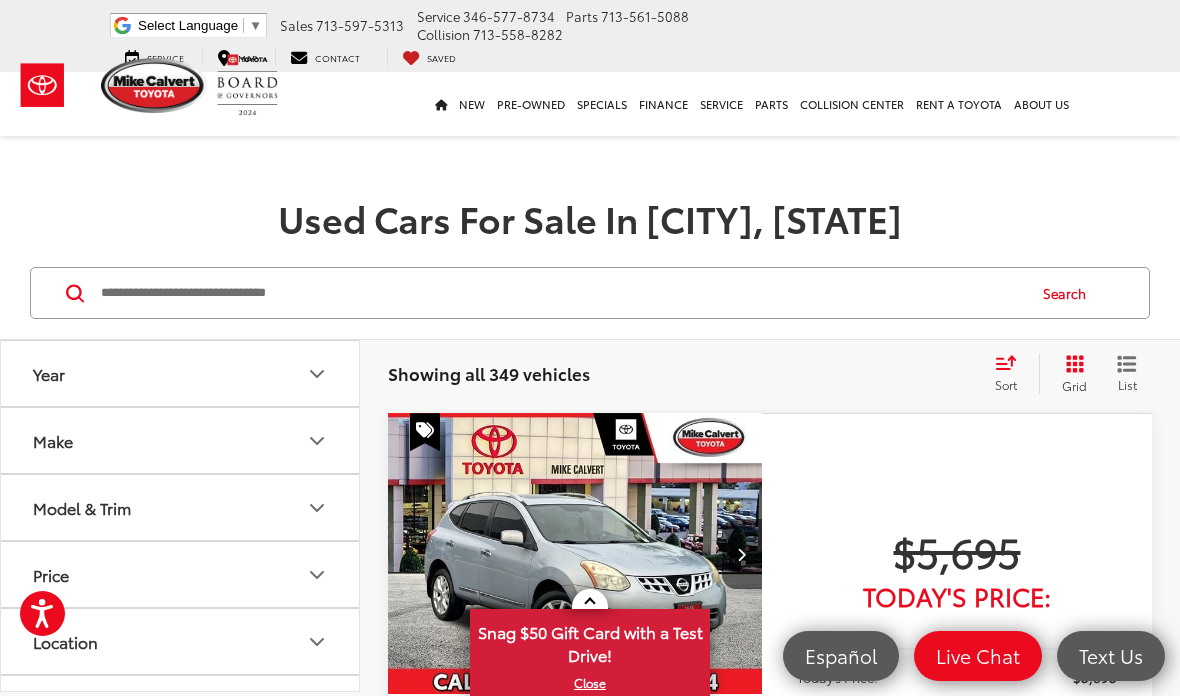 click at bounding box center (561, 293) 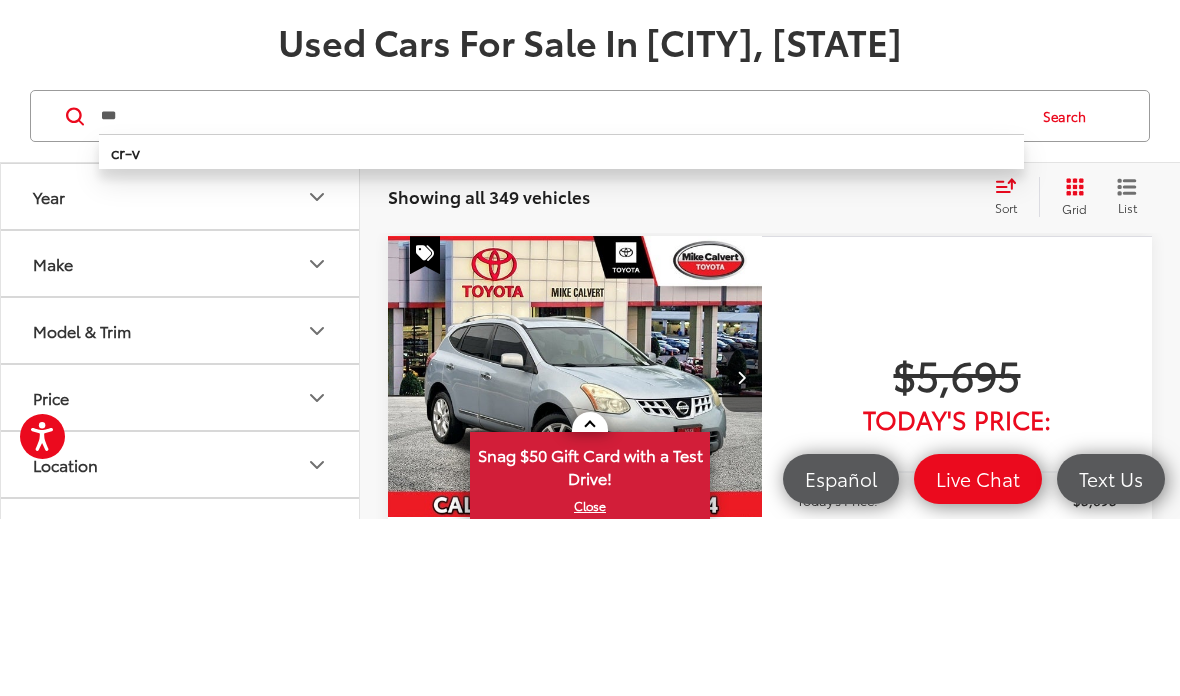 click on "cr-v" at bounding box center (561, 328) 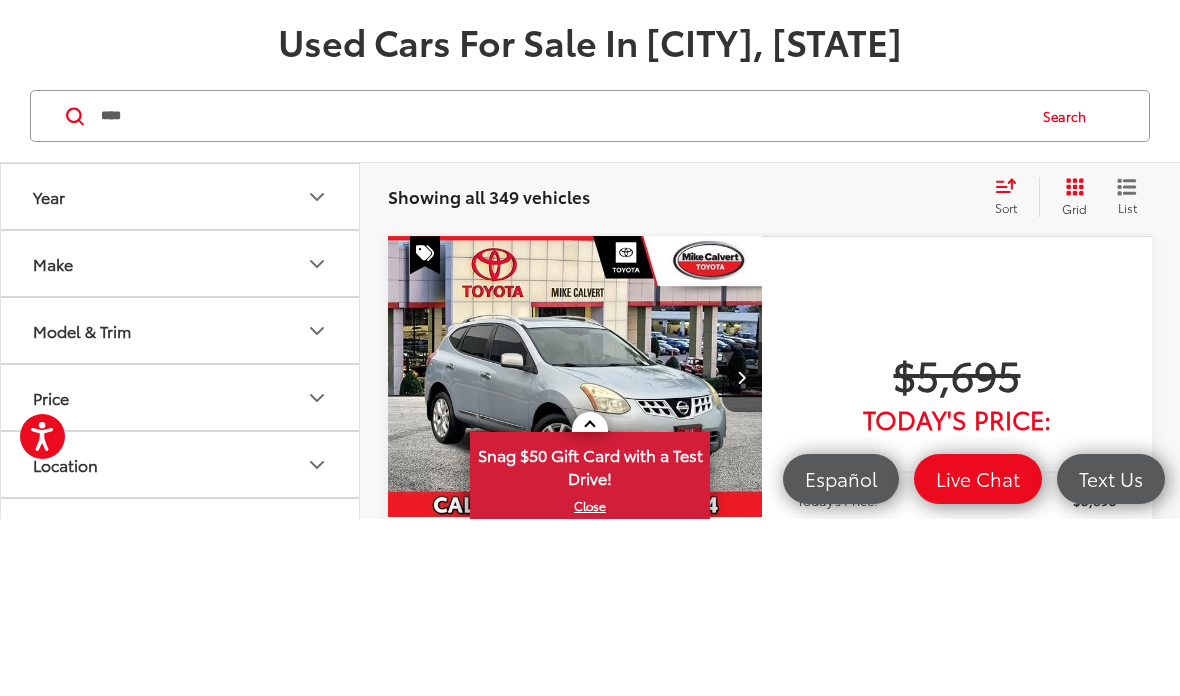 scroll, scrollTop: 177, scrollLeft: 0, axis: vertical 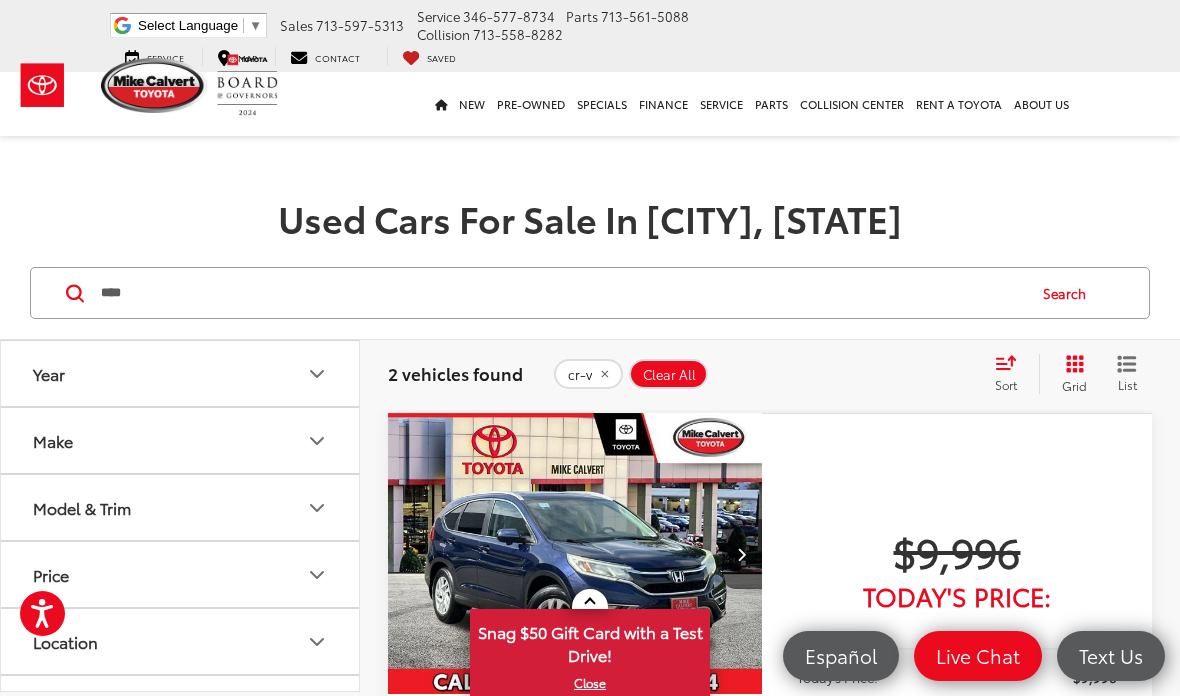 click on "****" at bounding box center (561, 293) 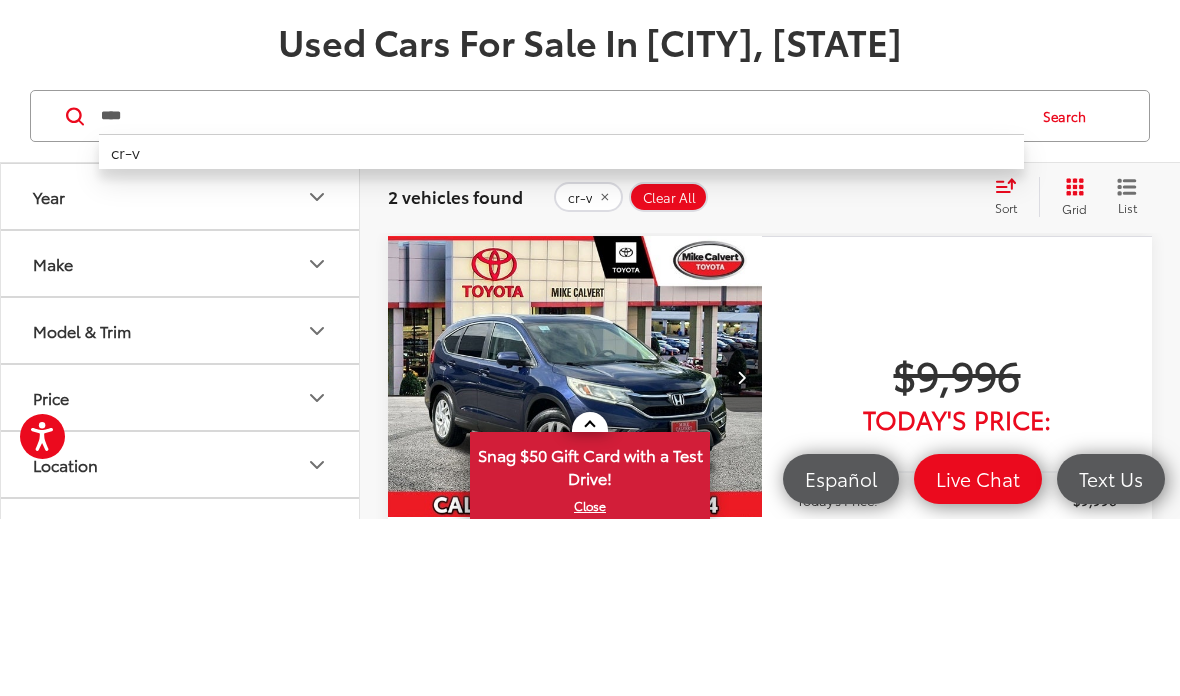 click on "cr-v" at bounding box center [561, 328] 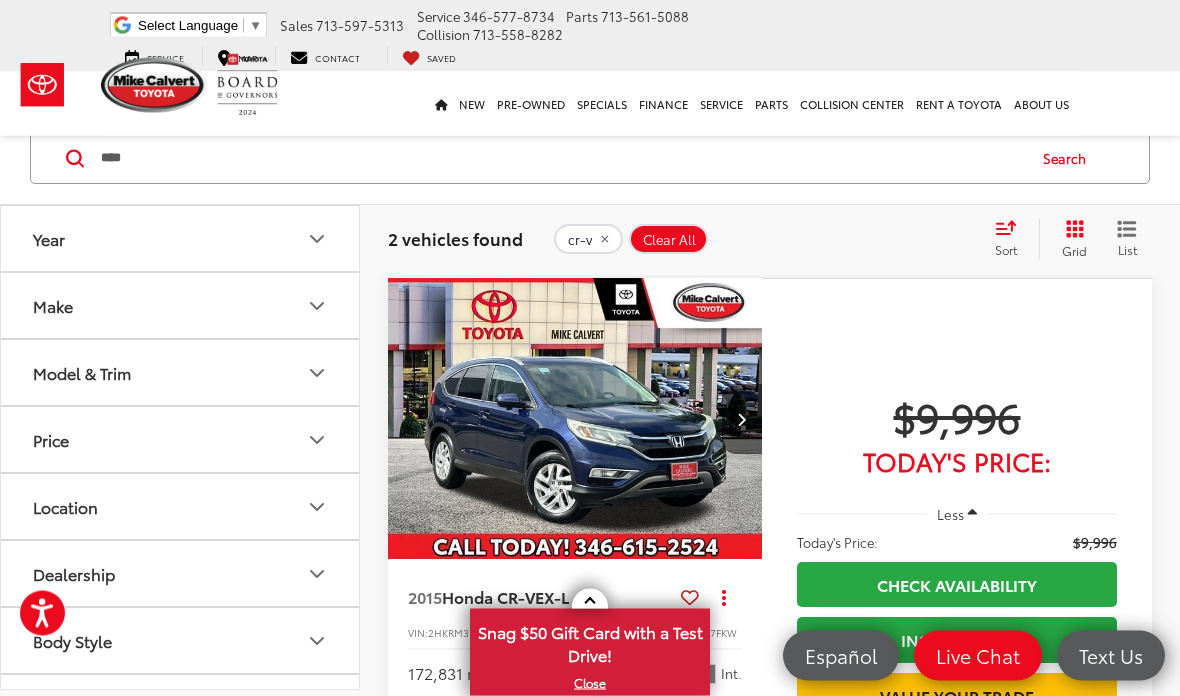 scroll, scrollTop: 133, scrollLeft: 0, axis: vertical 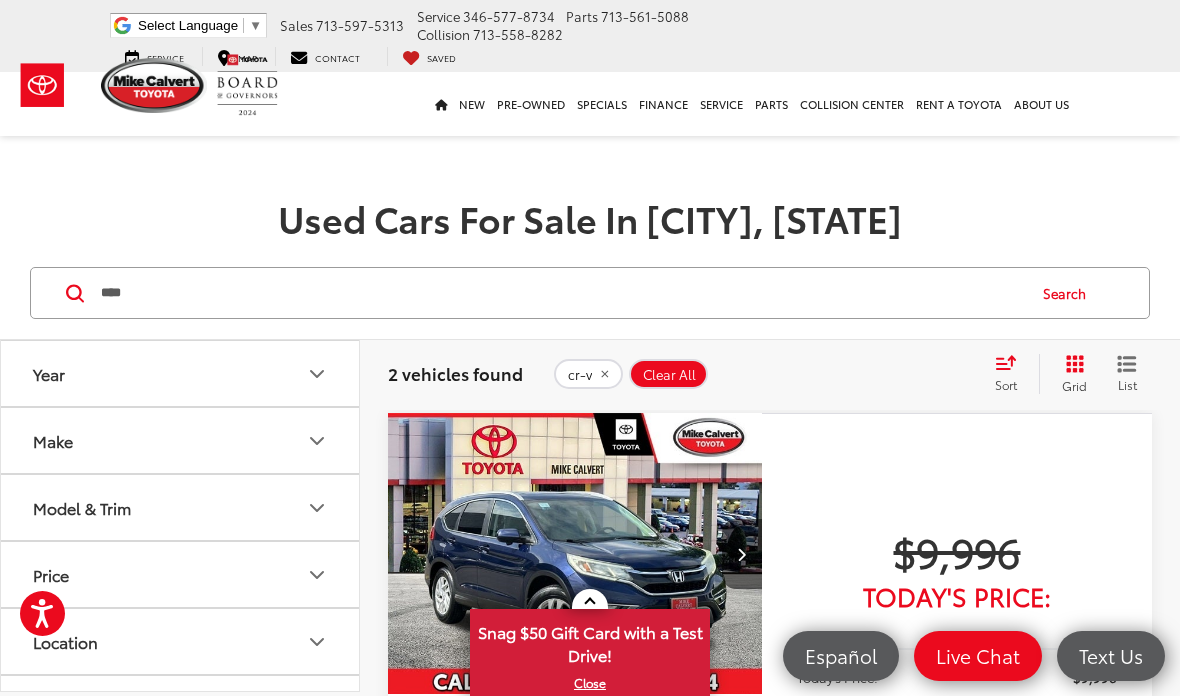click on "2 vehicles found cr-v Clear All + 0 test Sort Price:  High to Low Price:  Low to High Year:  High to Low Year:  Low to High Mileage:  High to Low Mileage:  Low to High Distance:  Near to Far Distance:  Far to Near Featured Vehicles Grid List" at bounding box center (770, 374) 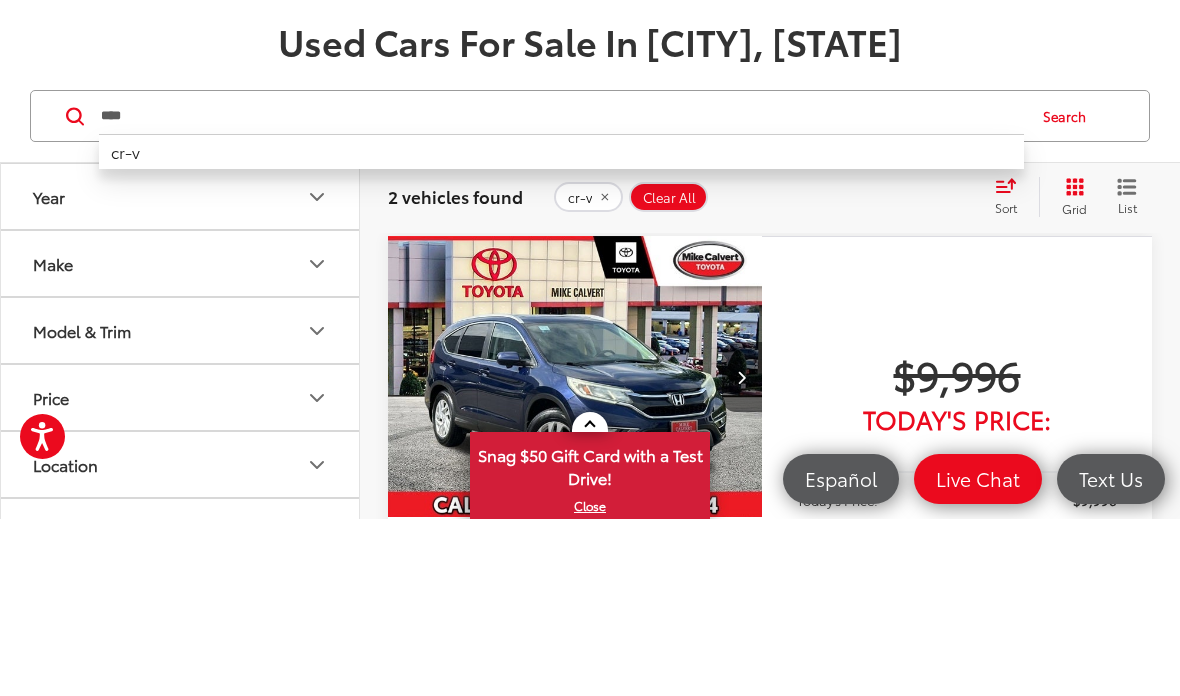 click on "****" at bounding box center (561, 293) 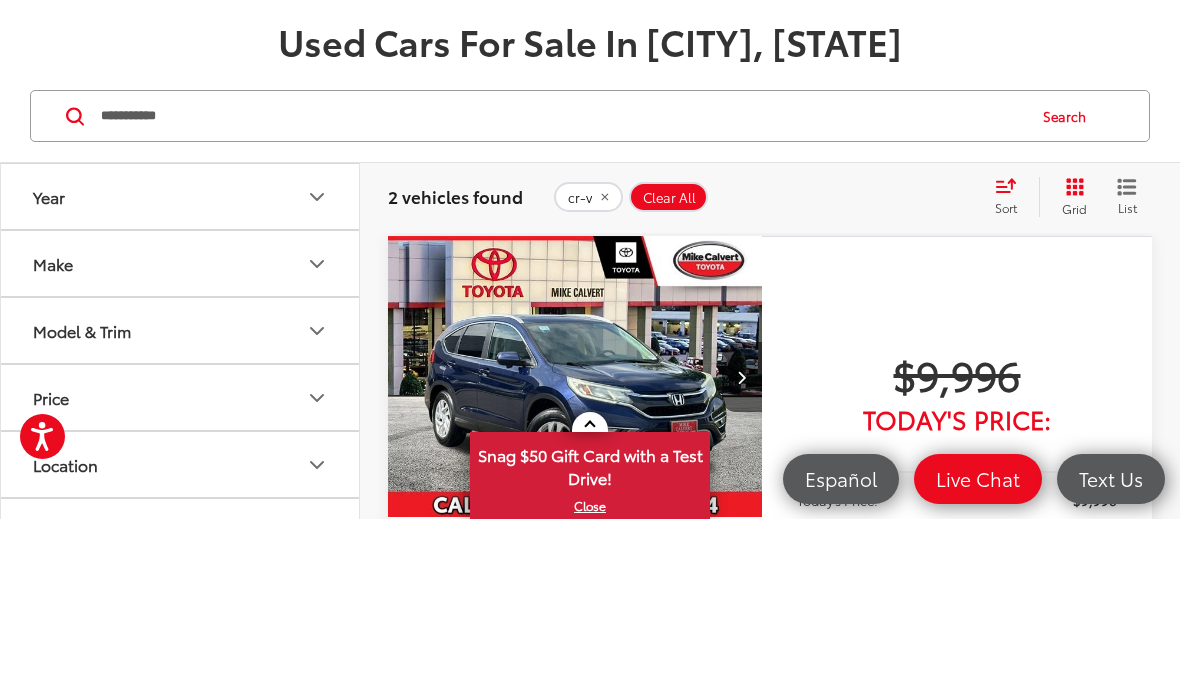 click on "Search" at bounding box center [1069, 293] 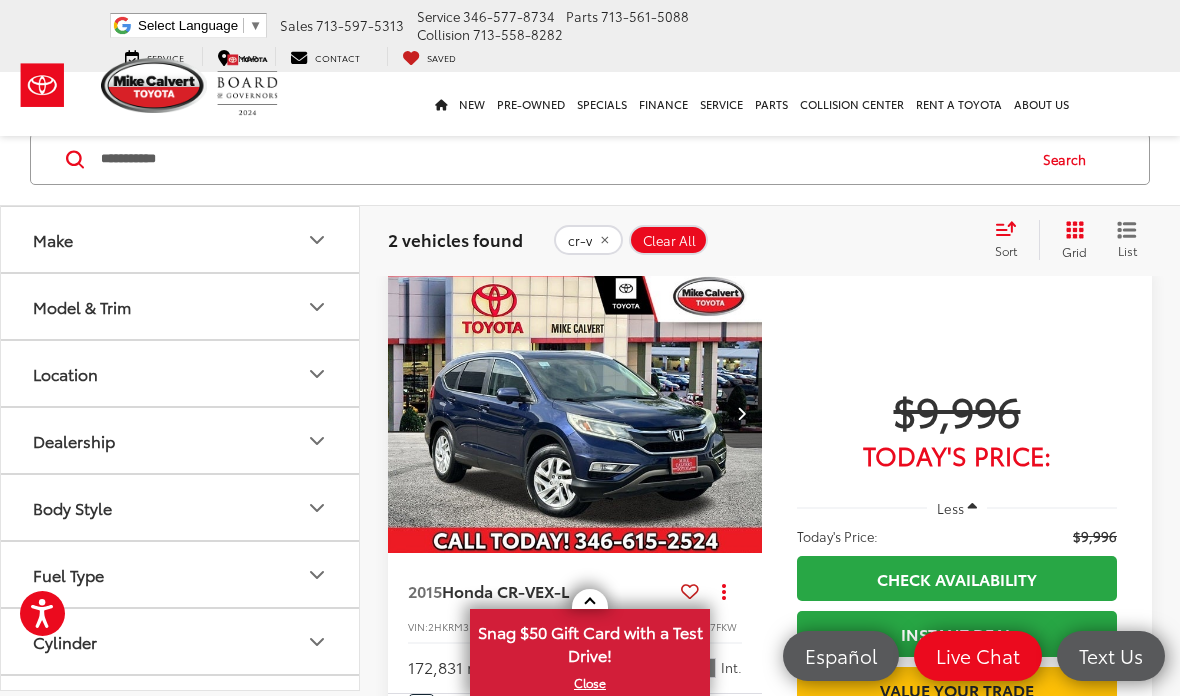 scroll, scrollTop: 133, scrollLeft: 0, axis: vertical 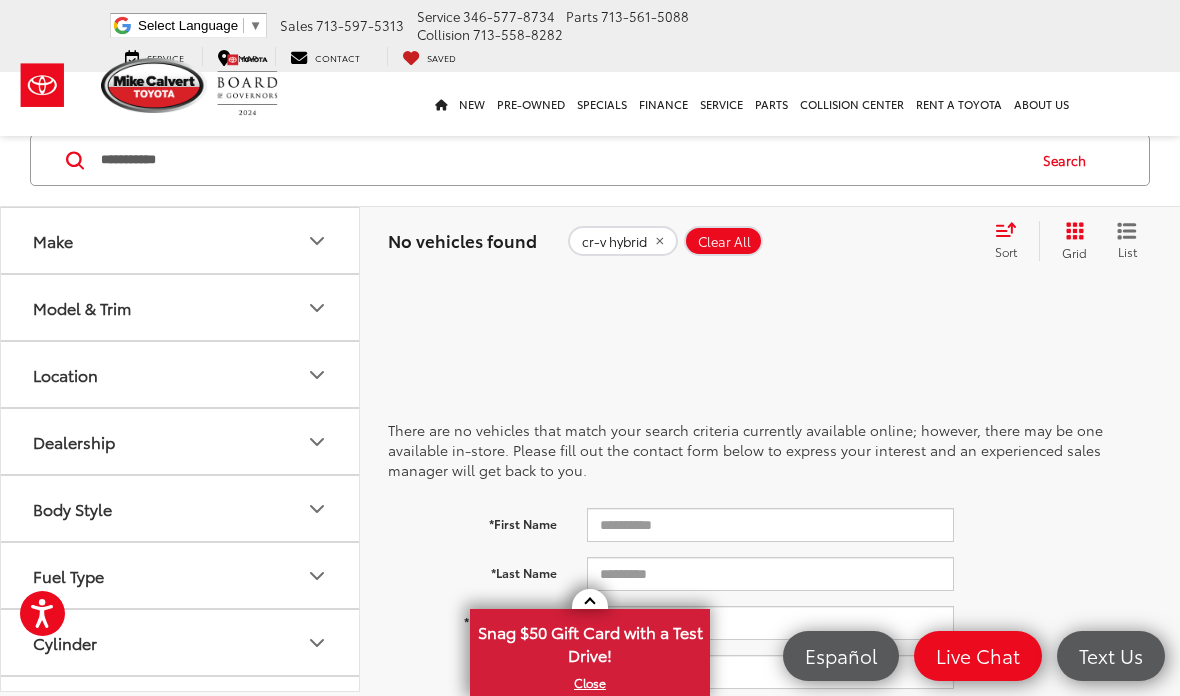 click on "**********" at bounding box center (561, 160) 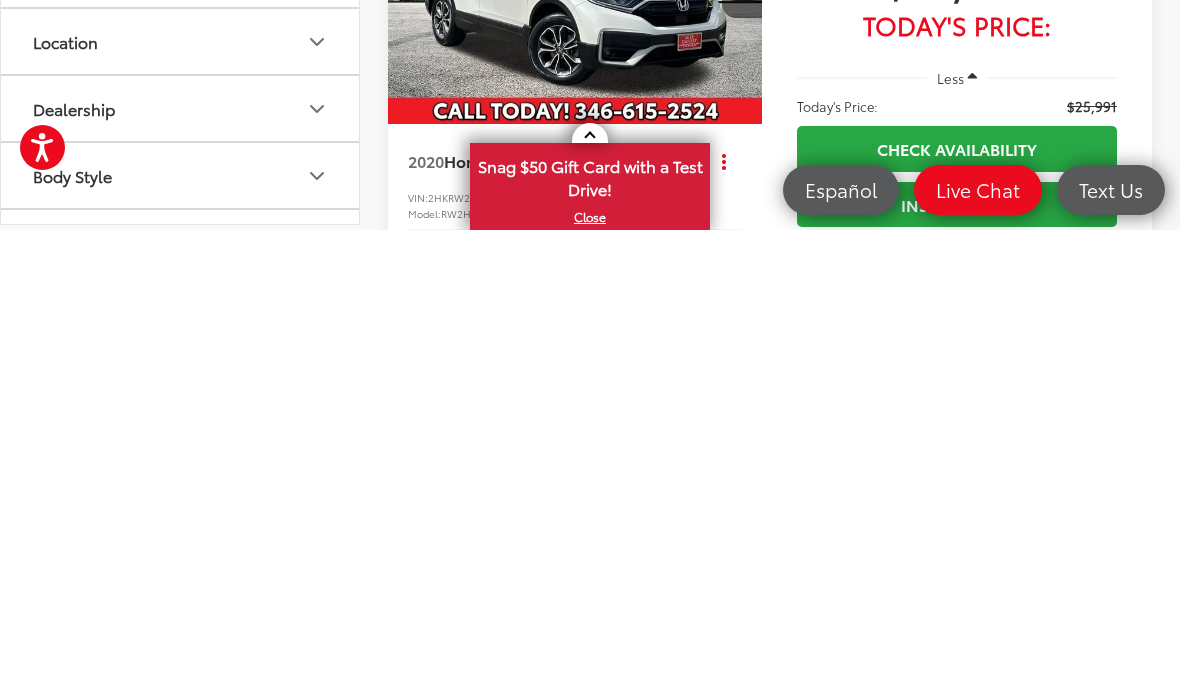 scroll, scrollTop: 723, scrollLeft: 0, axis: vertical 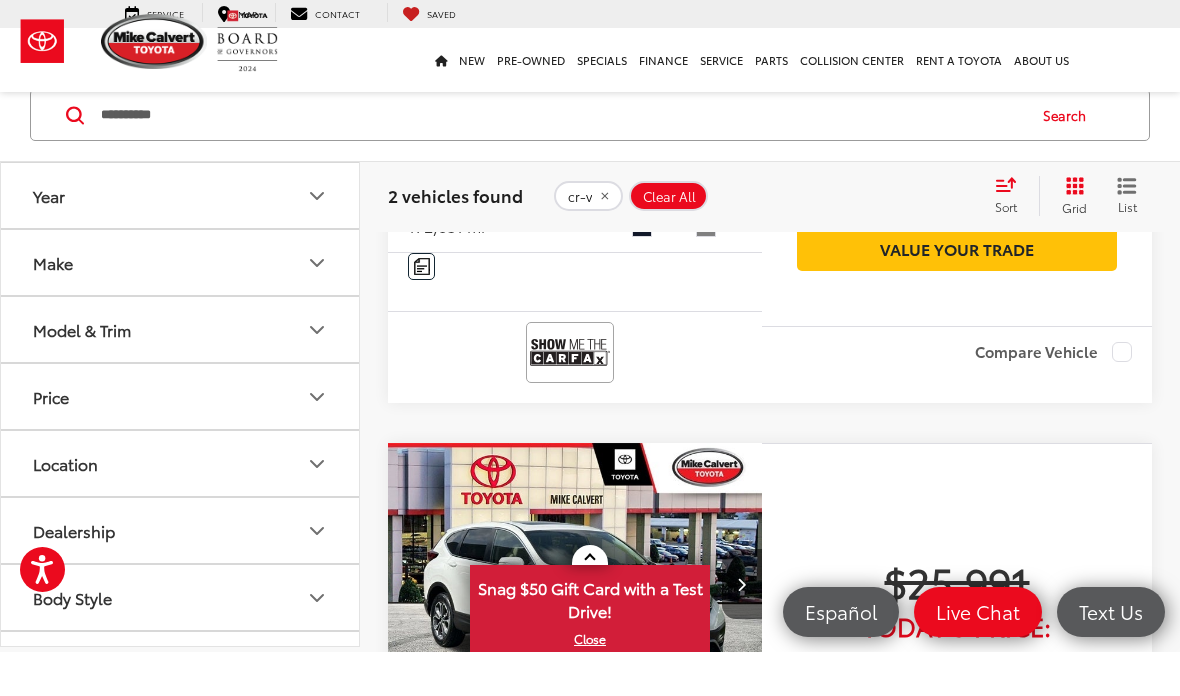 type on "**********" 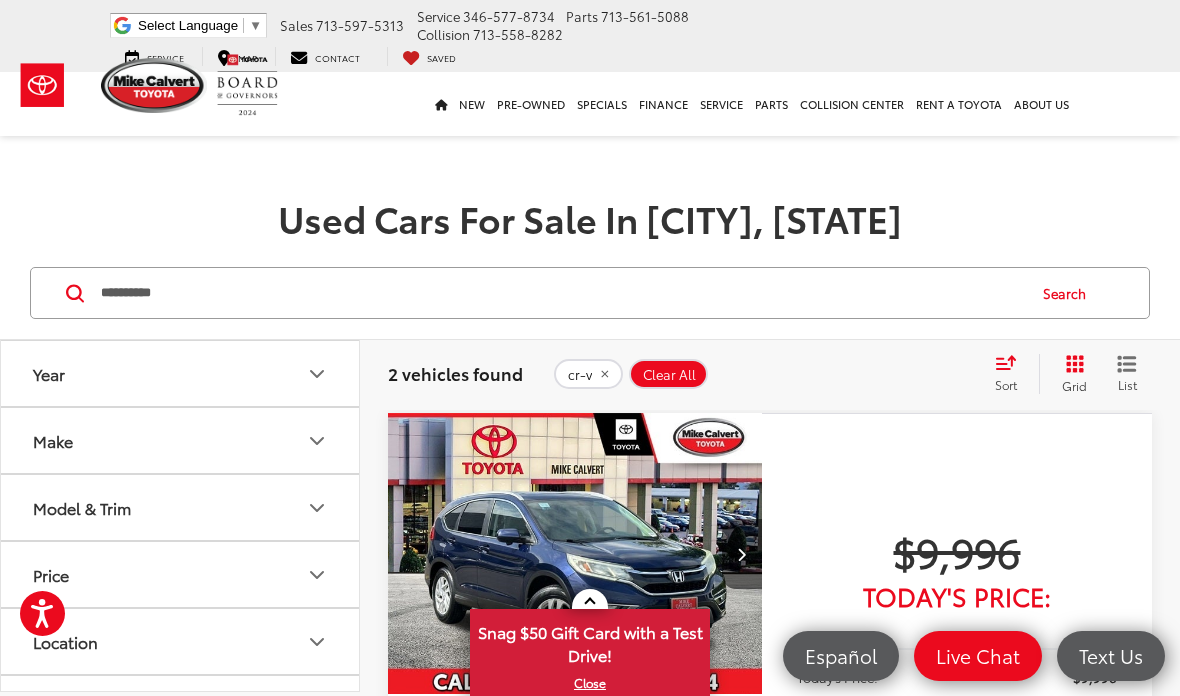 scroll, scrollTop: 15, scrollLeft: 0, axis: vertical 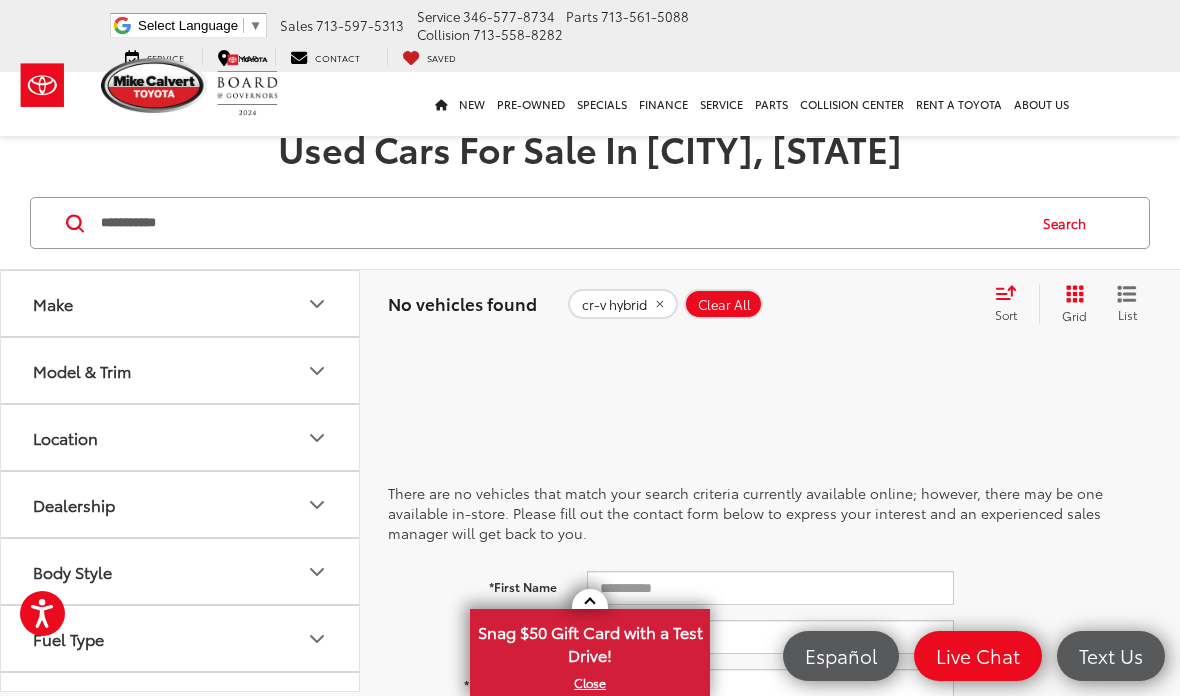 click on "cr-v hybrid" 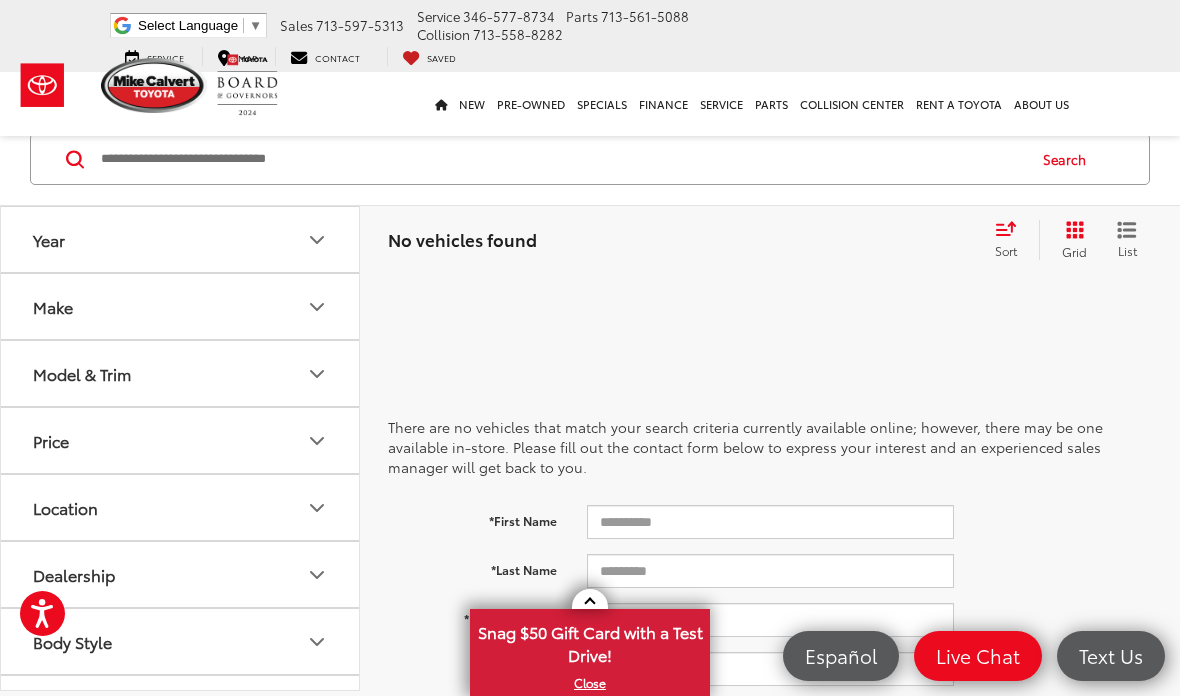 scroll, scrollTop: 133, scrollLeft: 0, axis: vertical 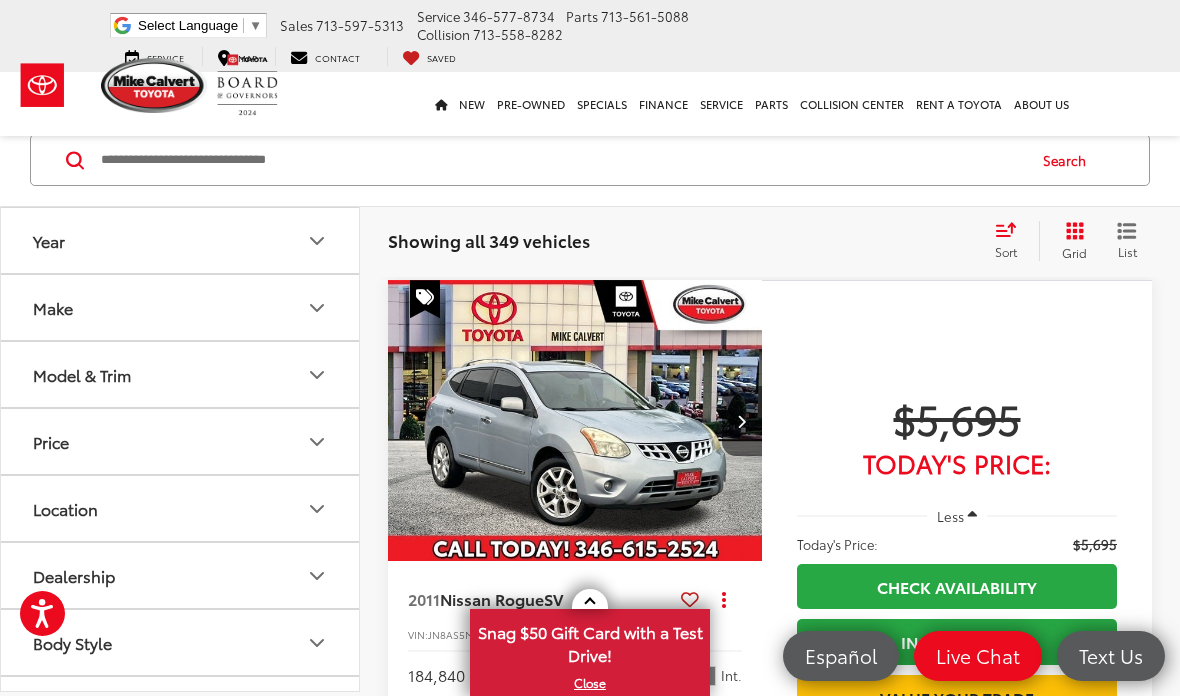 click at bounding box center [561, 160] 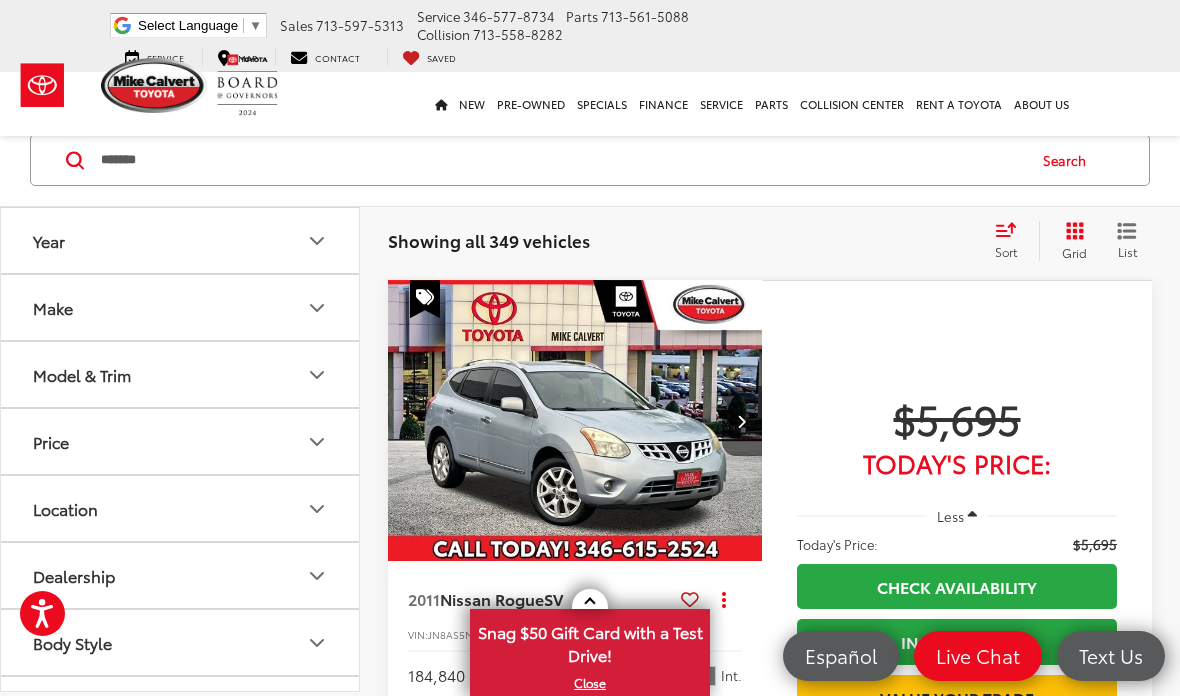 click on "Search" at bounding box center [1069, 160] 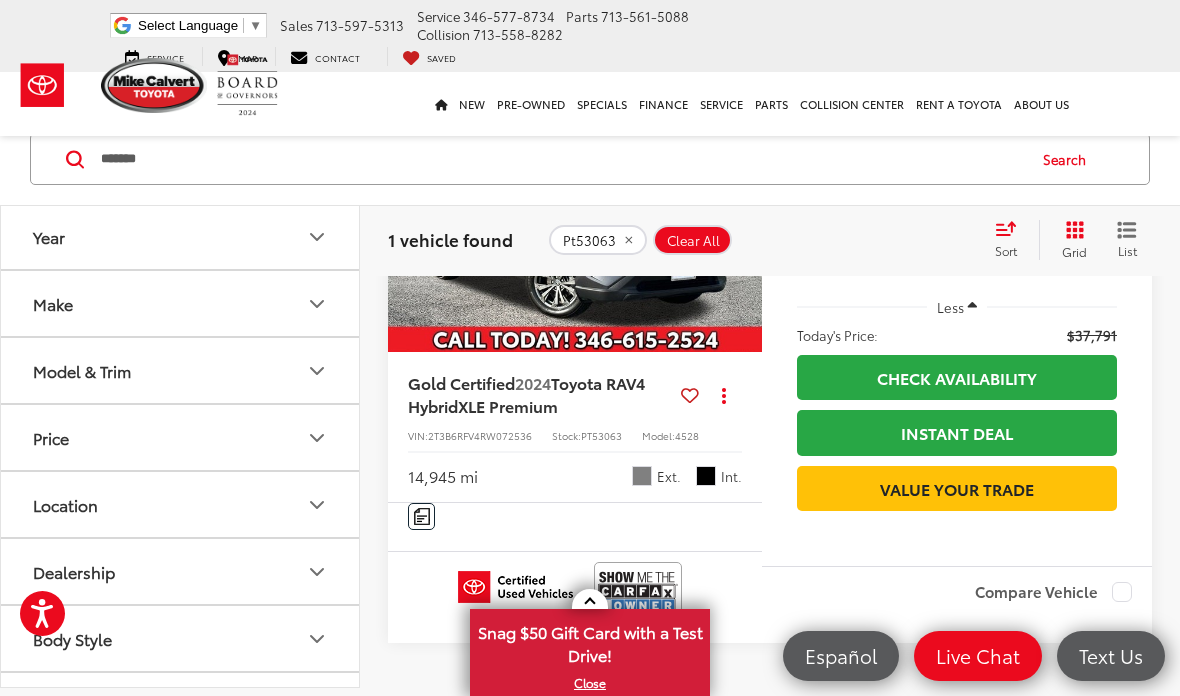 scroll, scrollTop: 321, scrollLeft: 0, axis: vertical 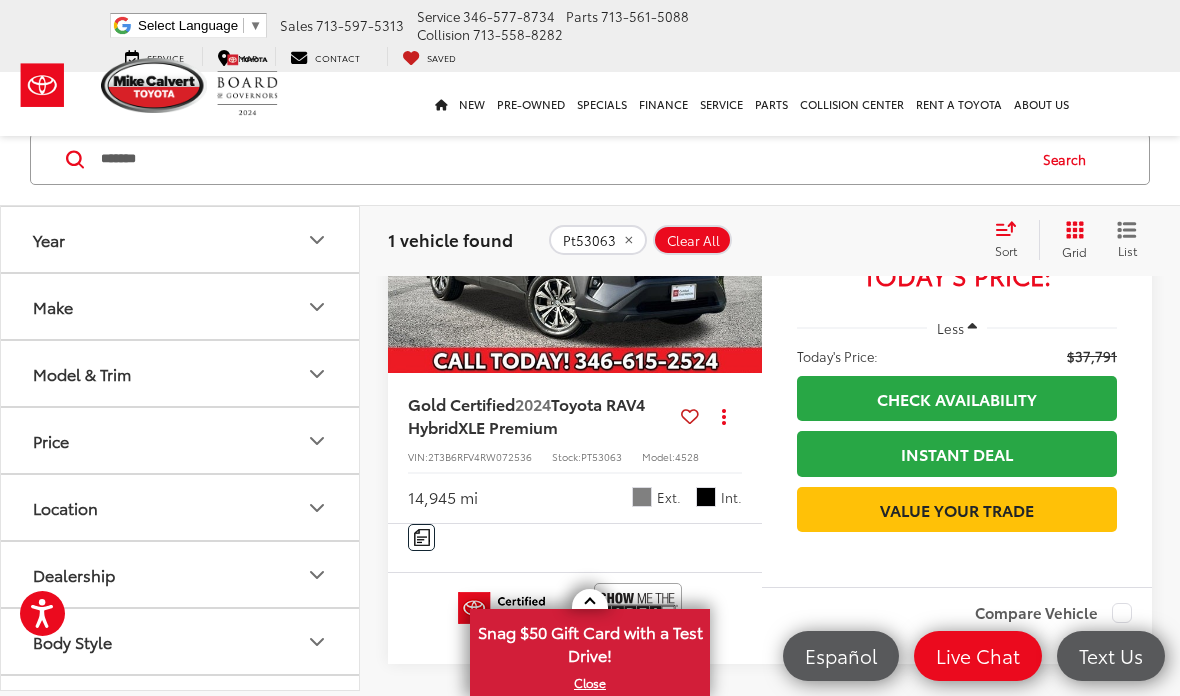 click on "*******" at bounding box center (561, 159) 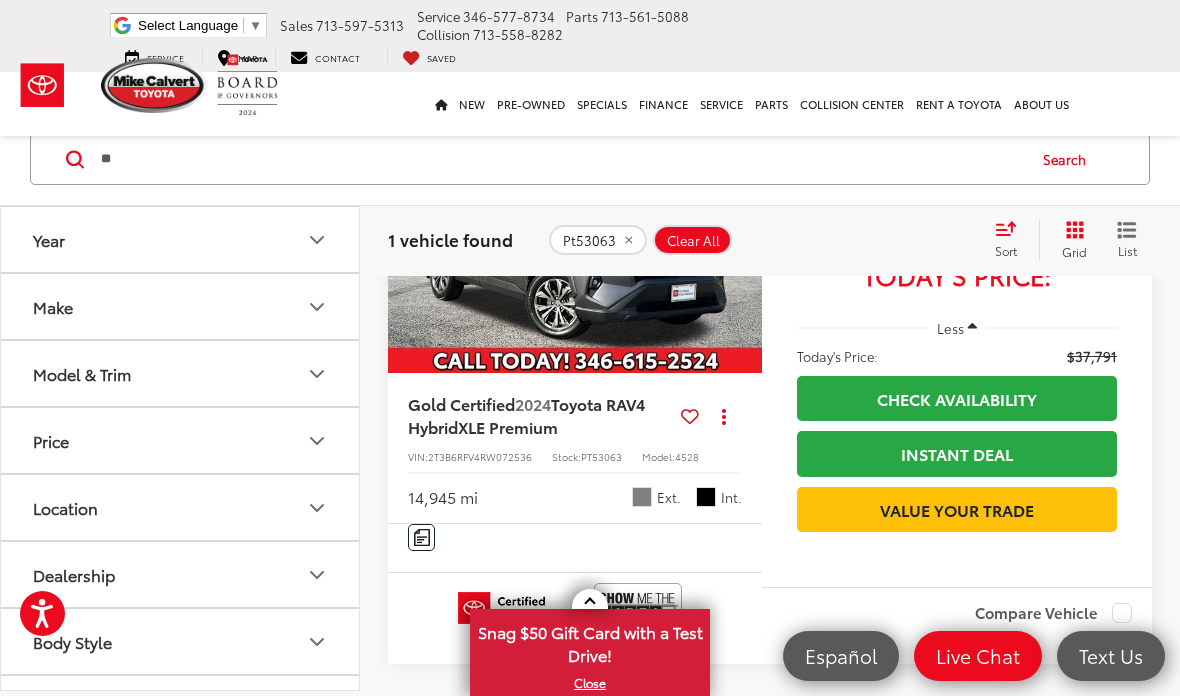 type on "*" 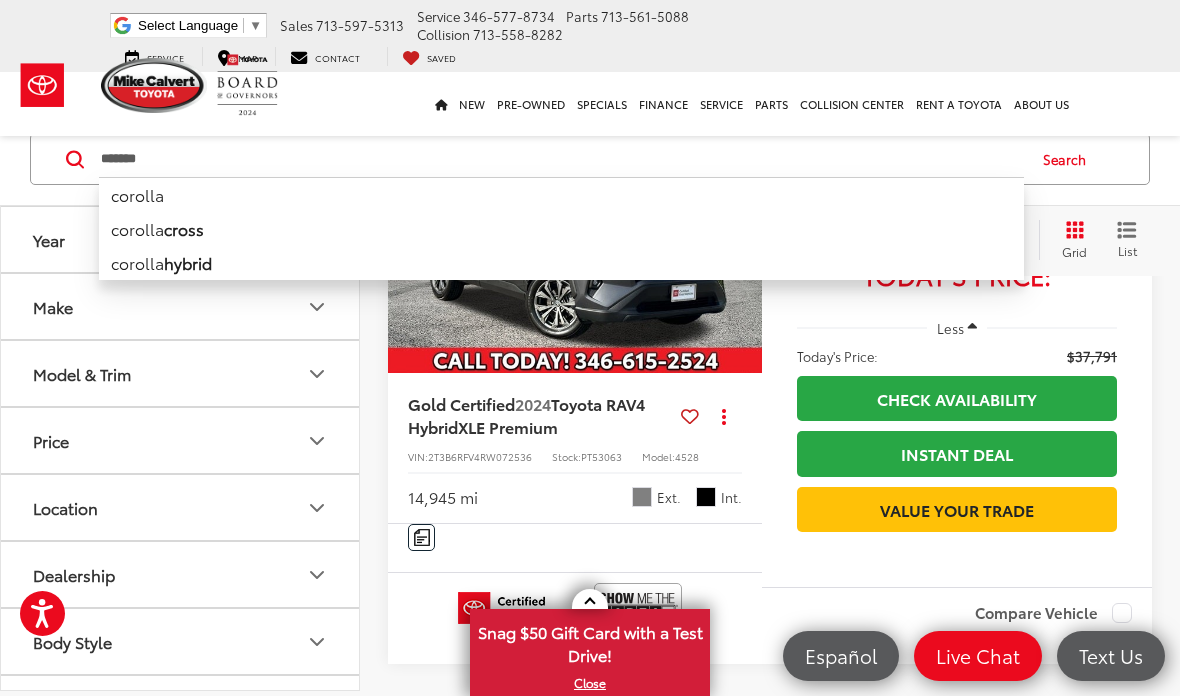 click on "corolla" at bounding box center [561, 194] 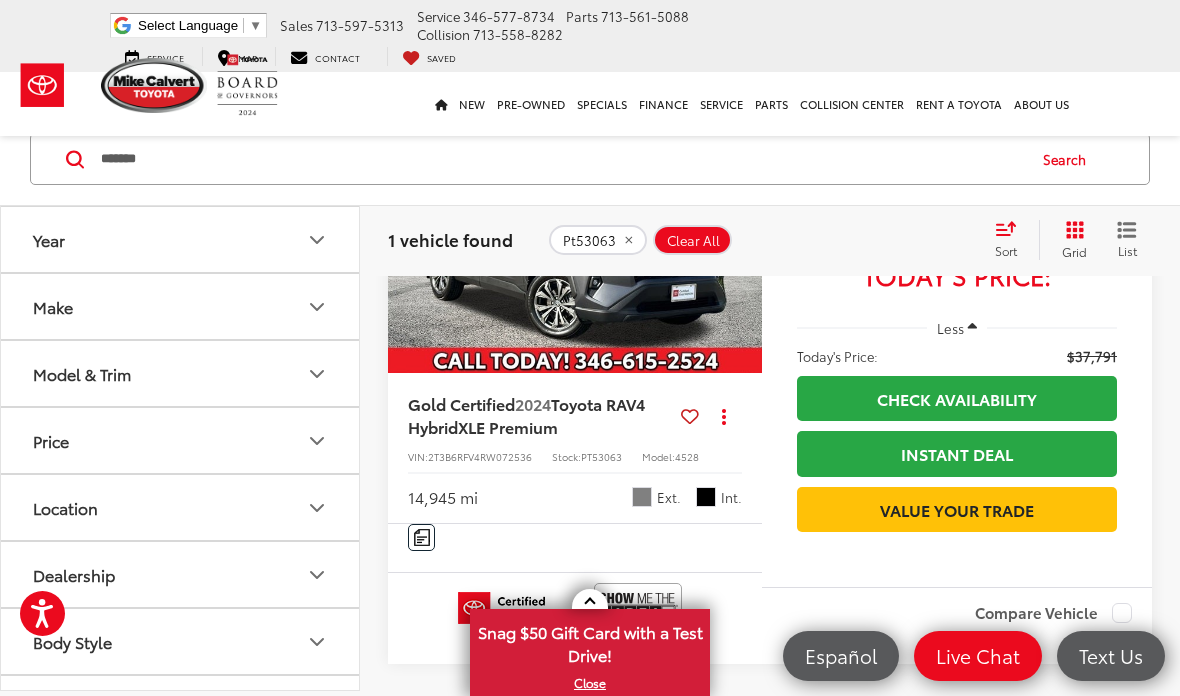 click on "*******" at bounding box center [561, 159] 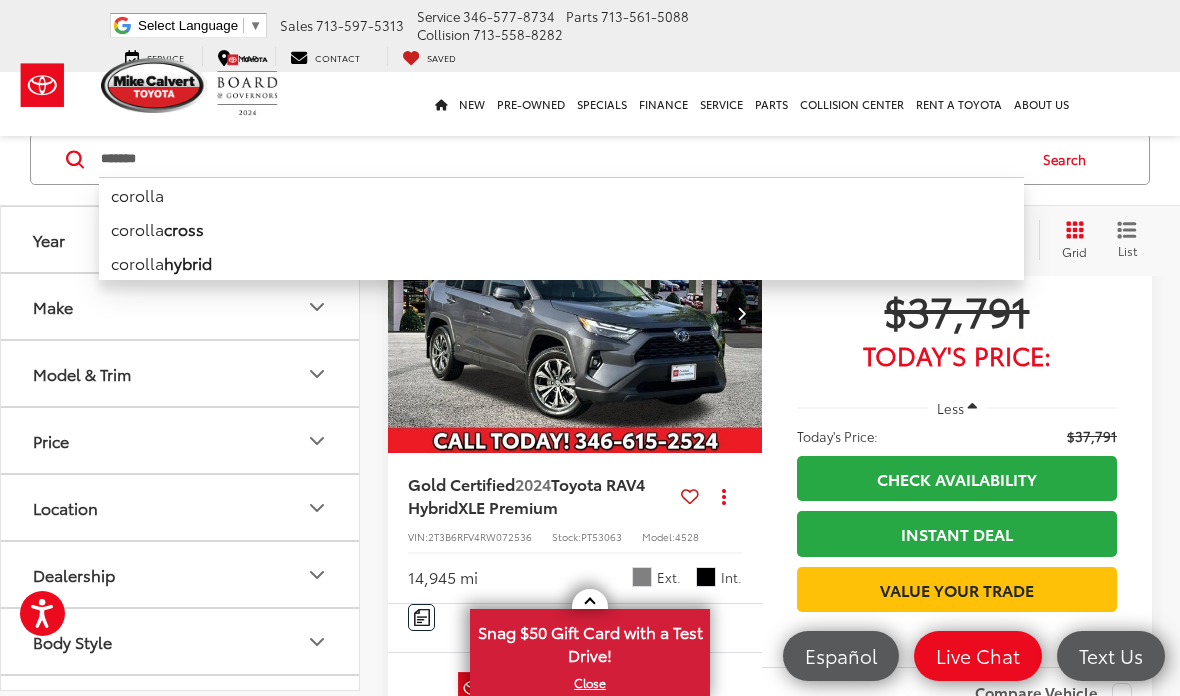 scroll, scrollTop: 133, scrollLeft: 0, axis: vertical 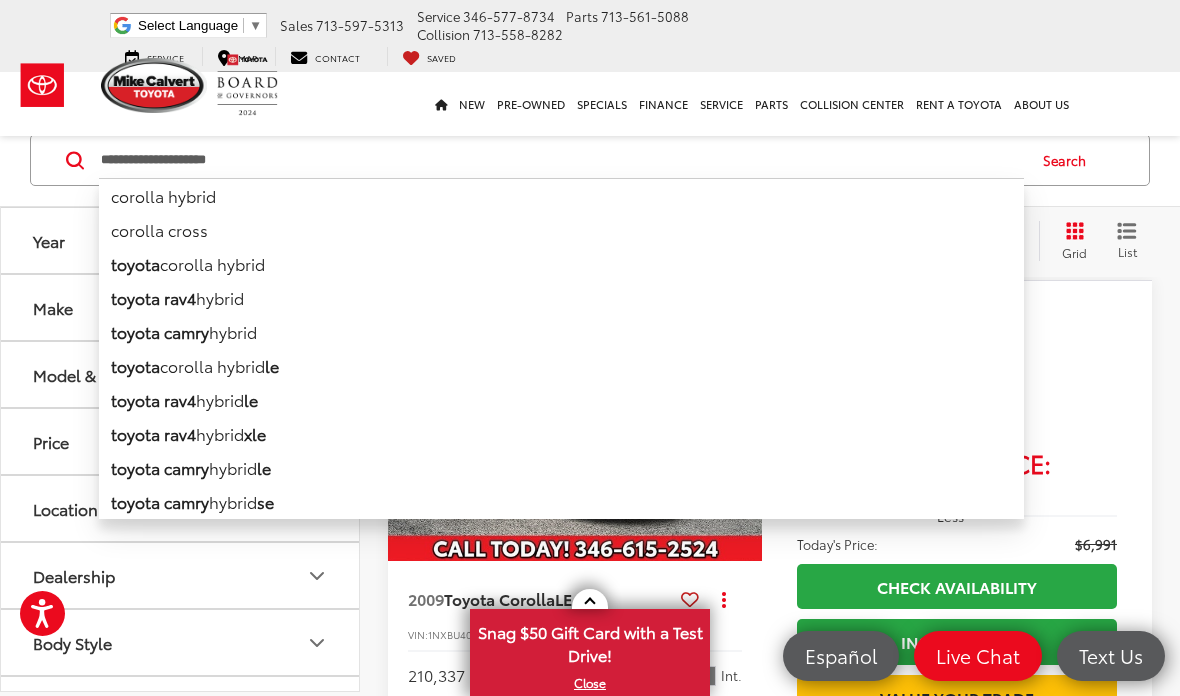 click on "Search" at bounding box center (1069, 160) 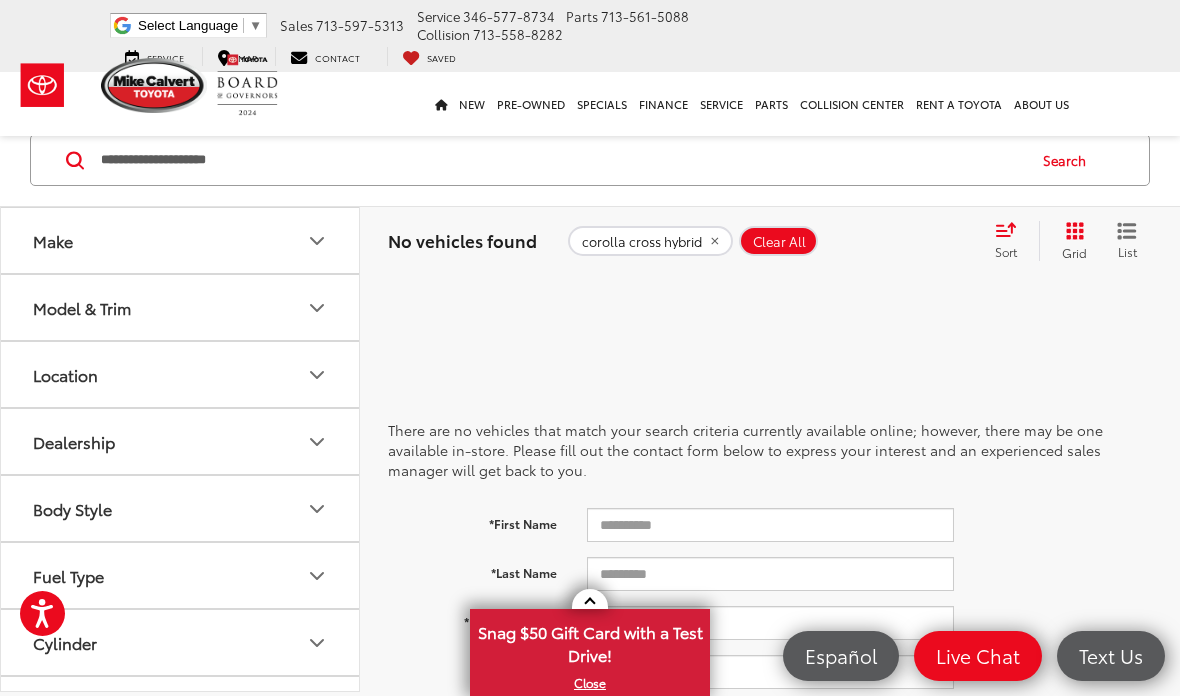 click on "**********" at bounding box center [561, 160] 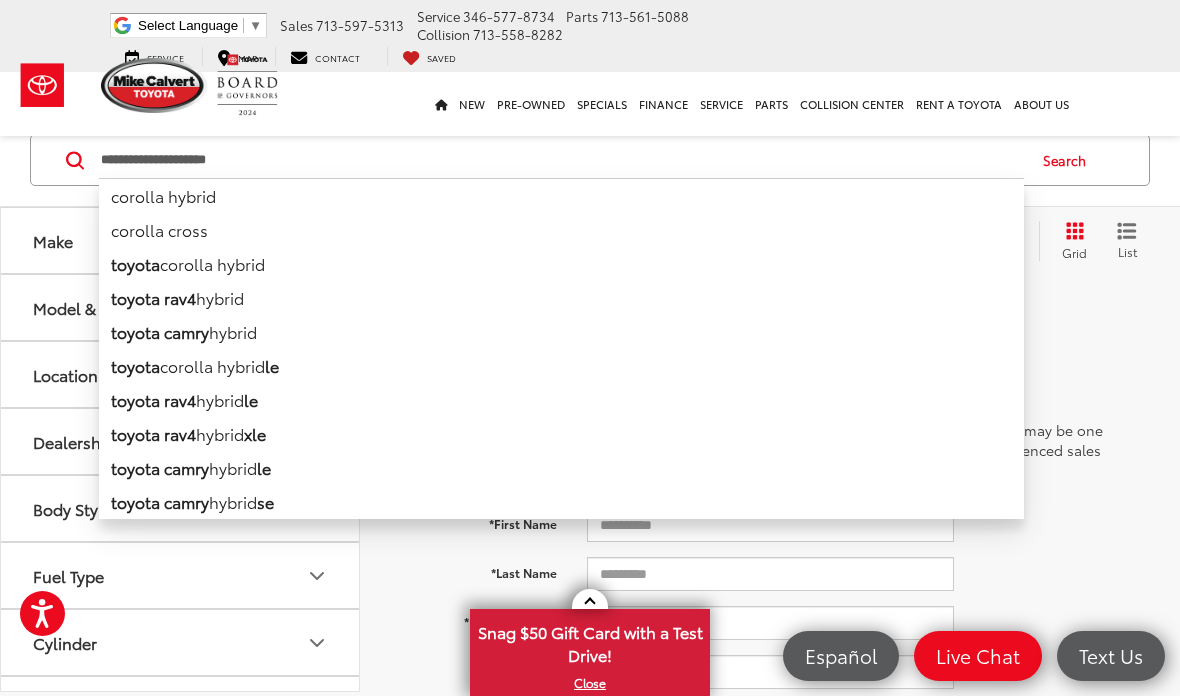 click on "corolla hybrid" at bounding box center [561, 195] 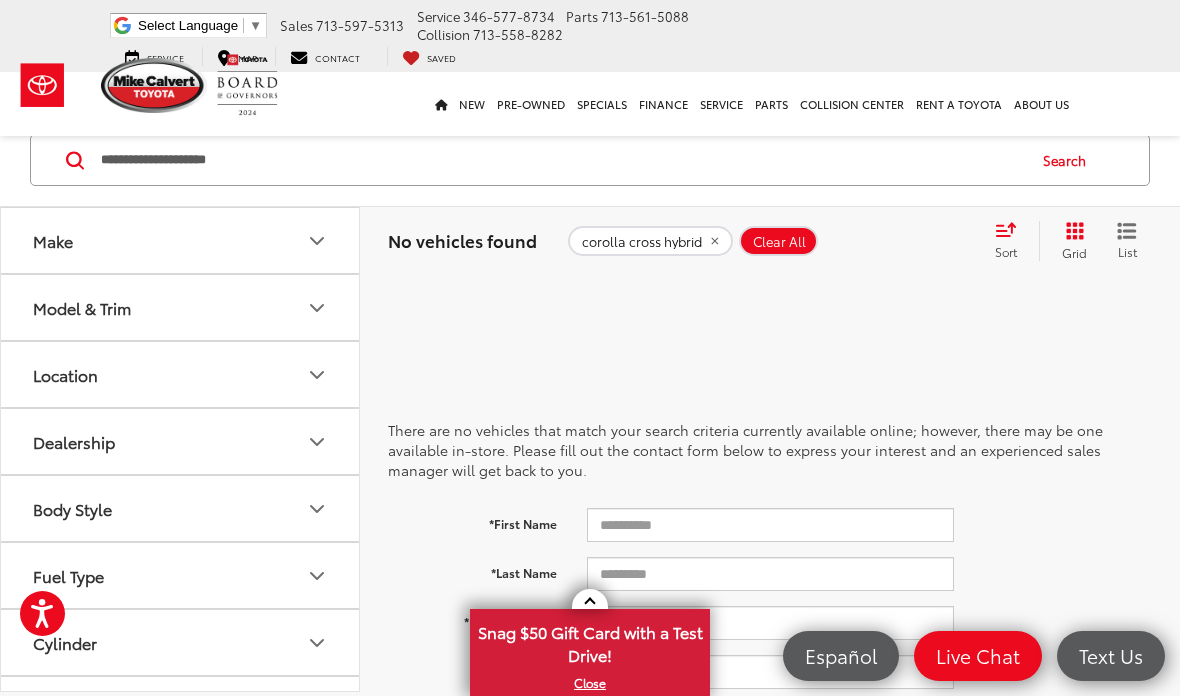 type on "**********" 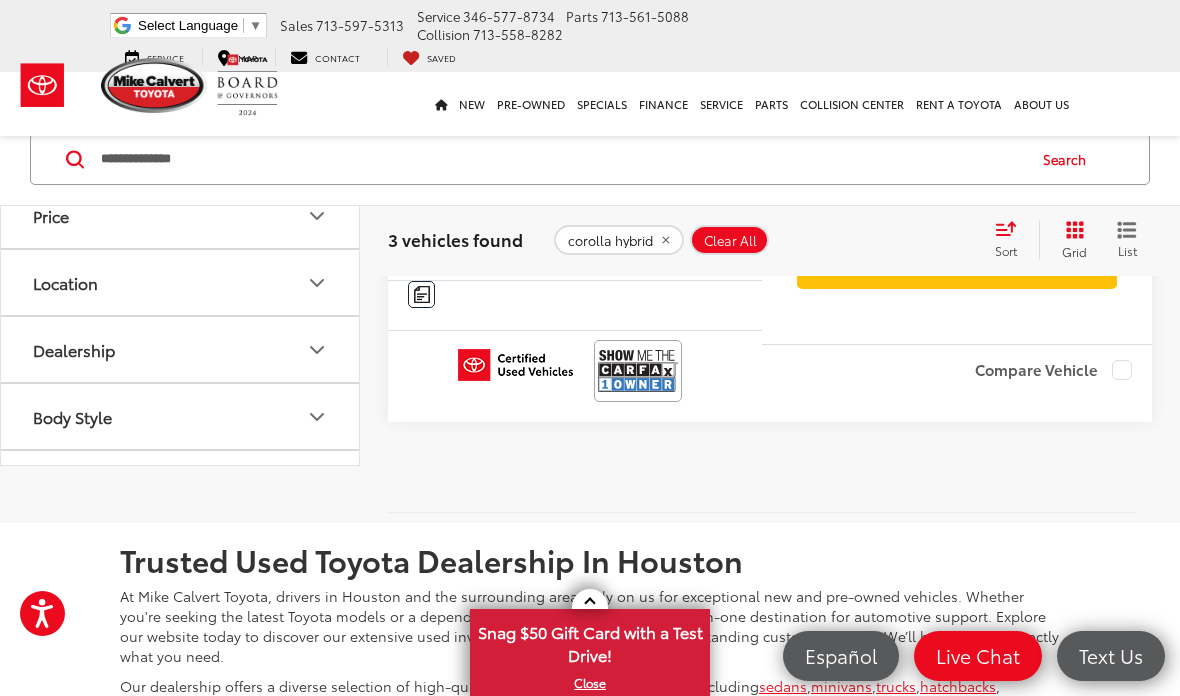 scroll, scrollTop: 1790, scrollLeft: 0, axis: vertical 